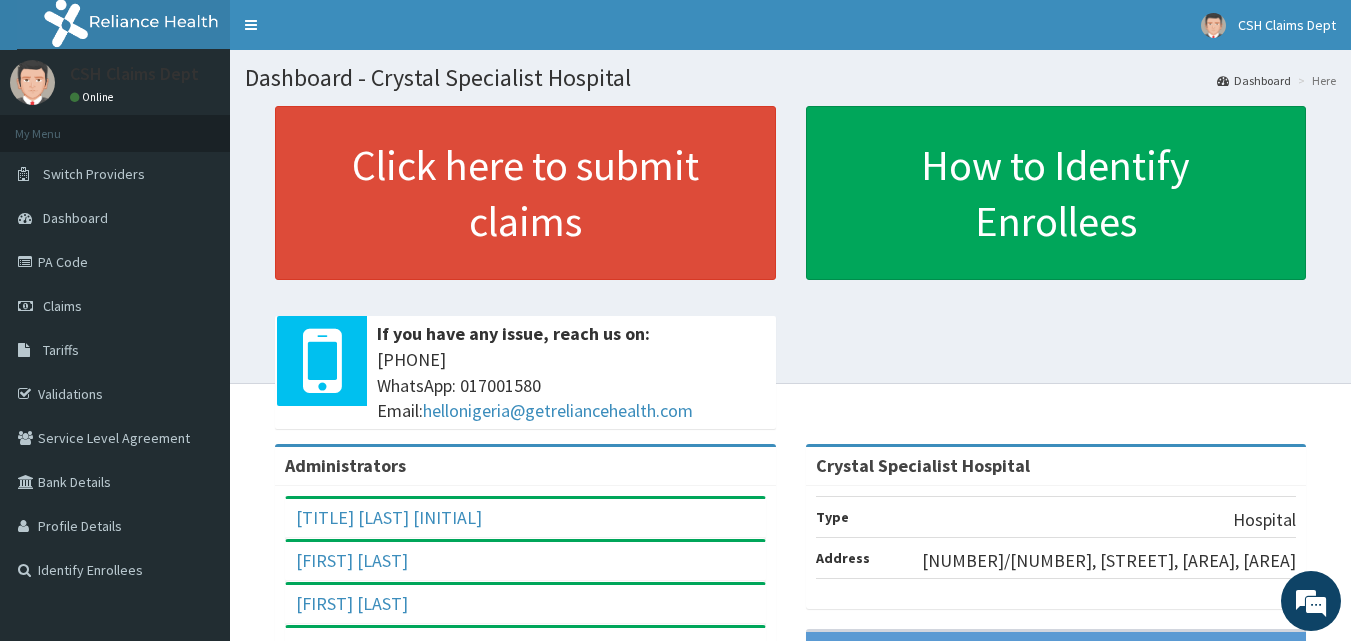 scroll, scrollTop: 0, scrollLeft: 0, axis: both 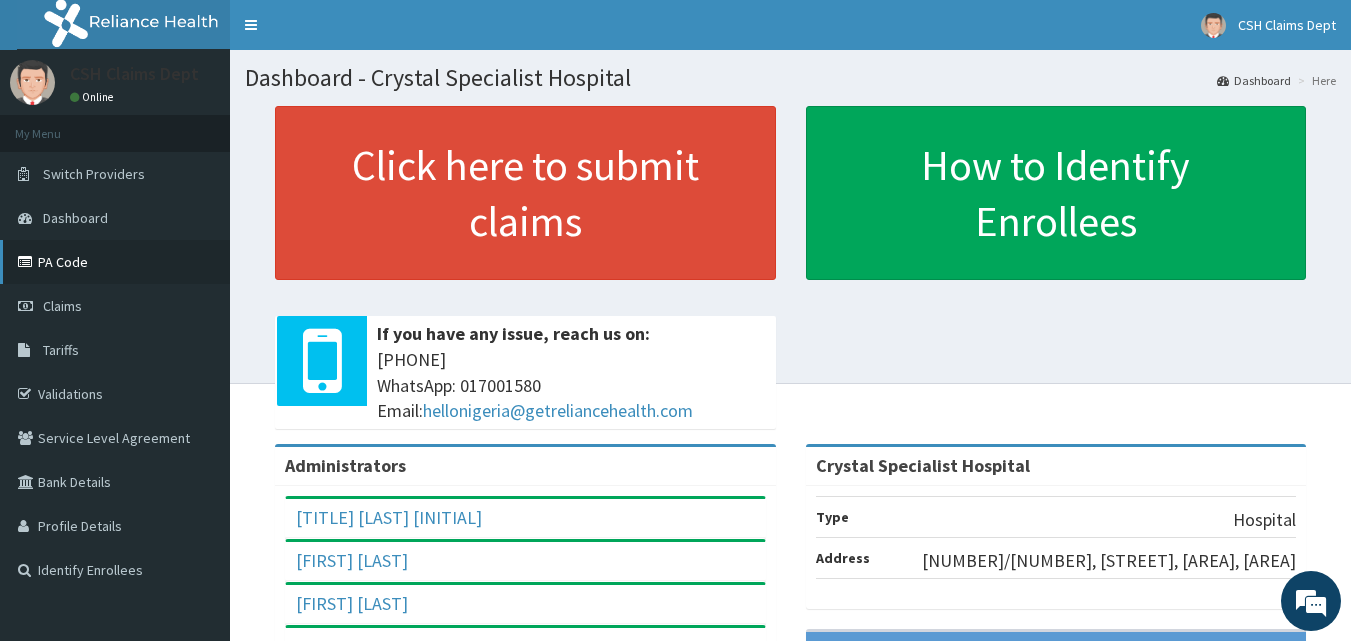 click on "PA Code" at bounding box center (115, 262) 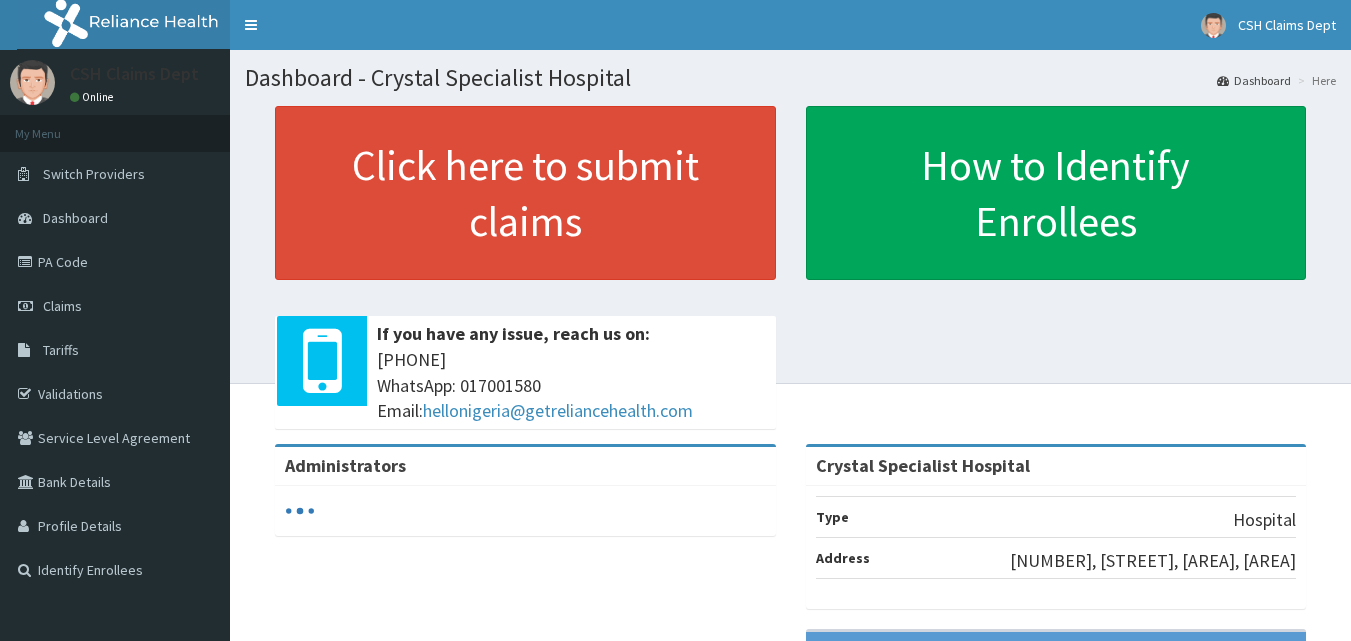 scroll, scrollTop: 0, scrollLeft: 0, axis: both 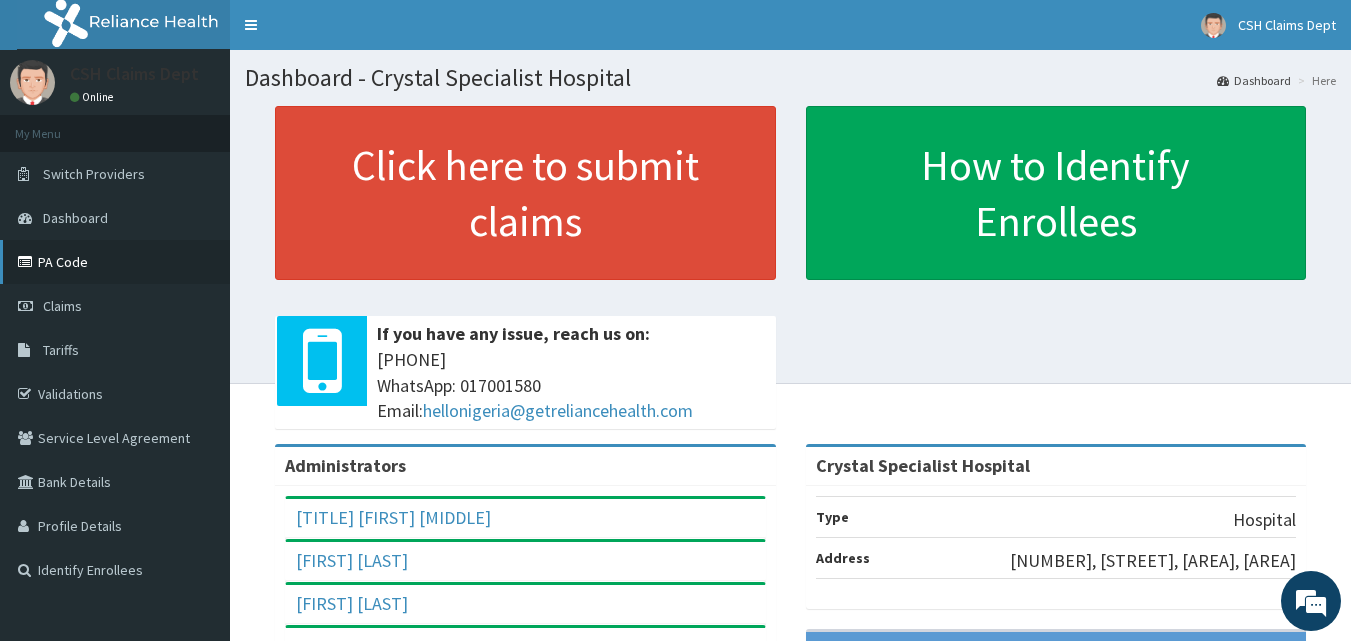 click on "PA Code" at bounding box center (115, 262) 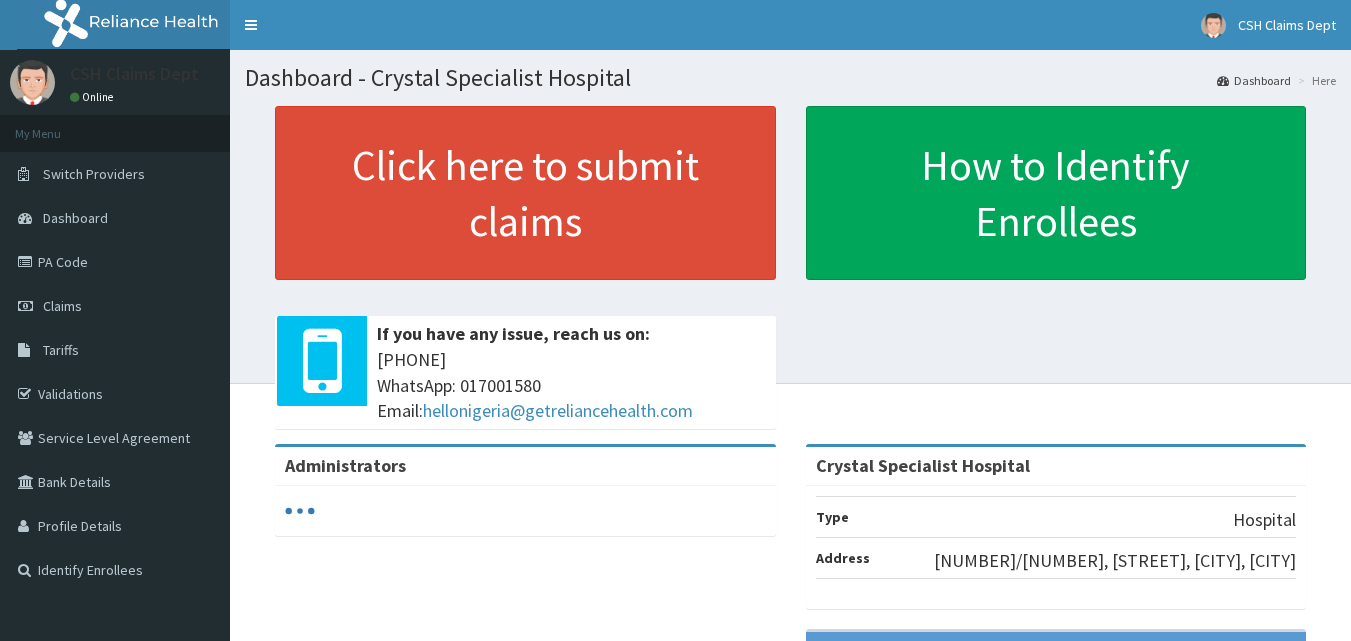 scroll, scrollTop: 0, scrollLeft: 0, axis: both 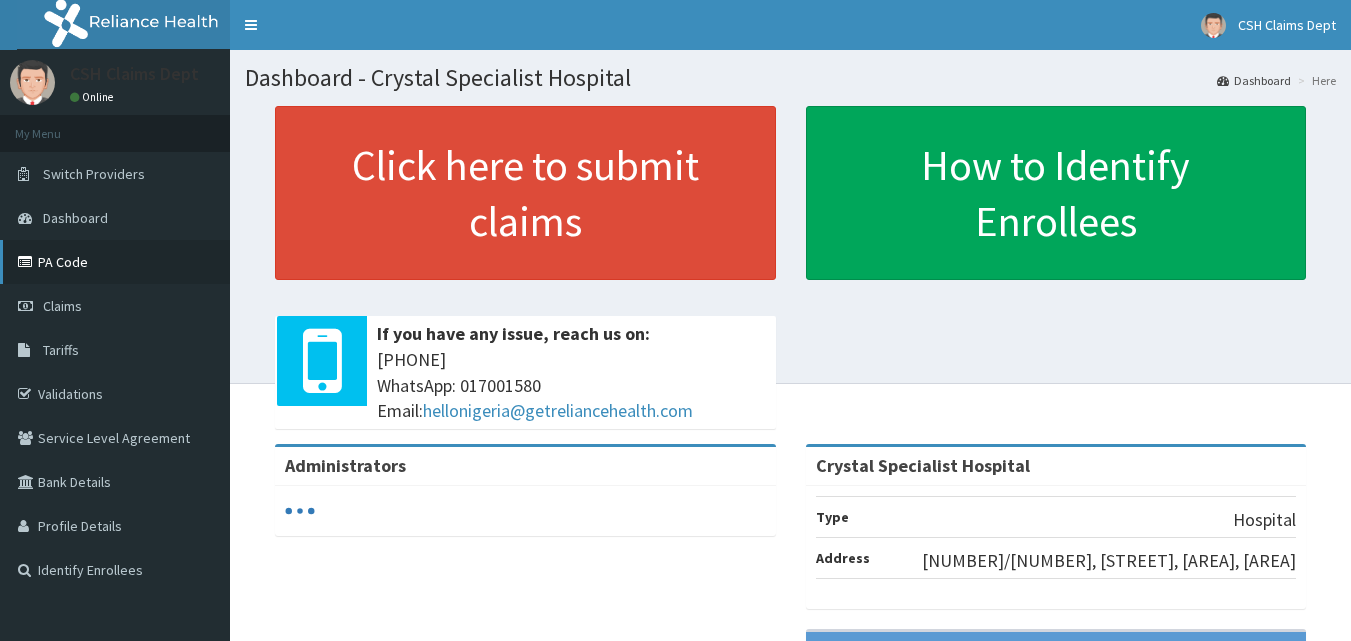 click on "PA Code" at bounding box center [115, 262] 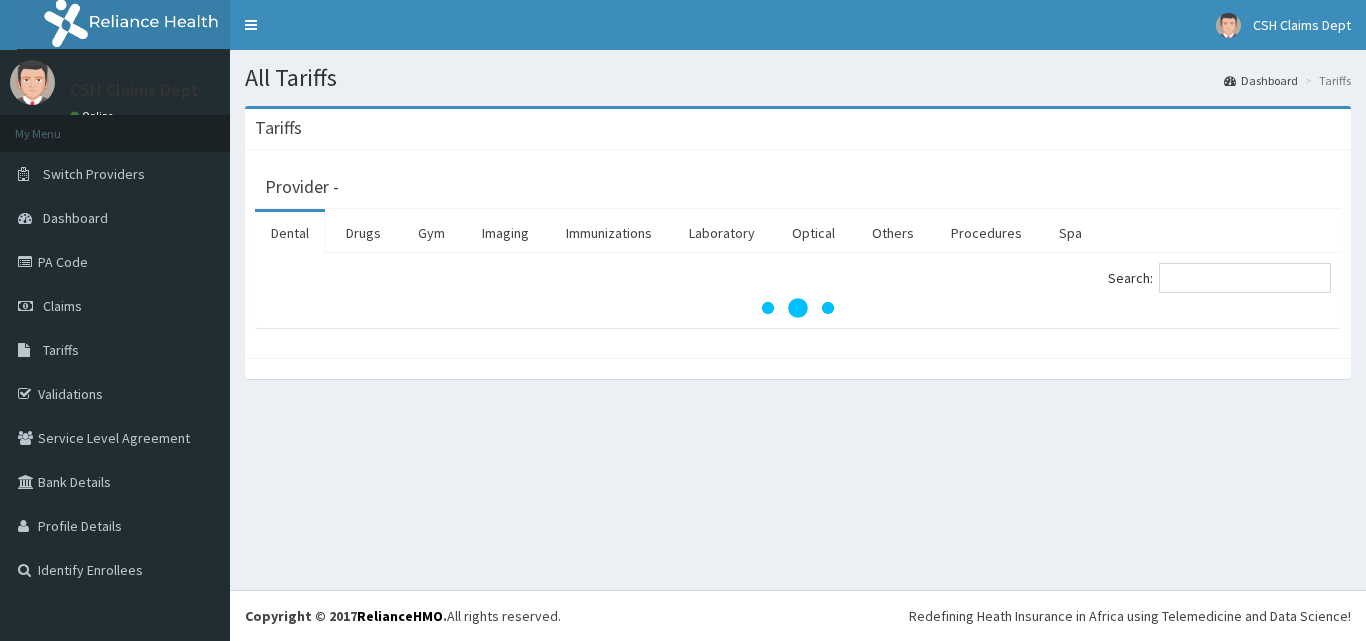 scroll, scrollTop: 0, scrollLeft: 0, axis: both 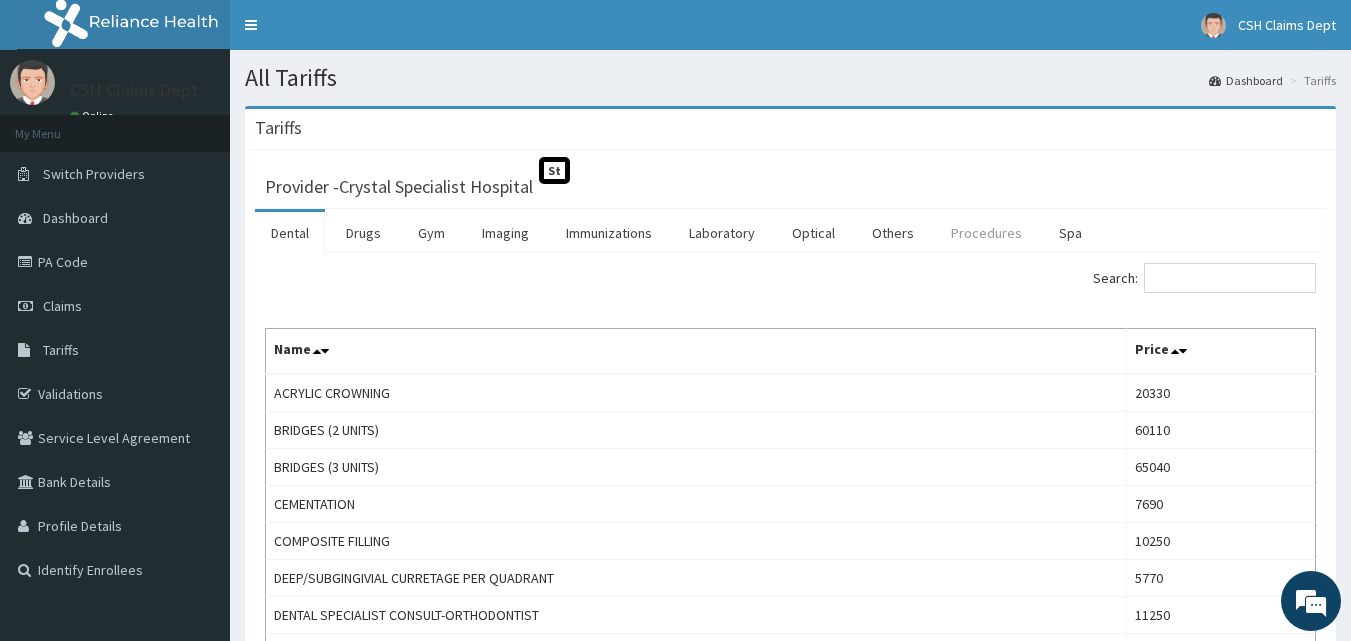 click on "Procedures" at bounding box center [986, 233] 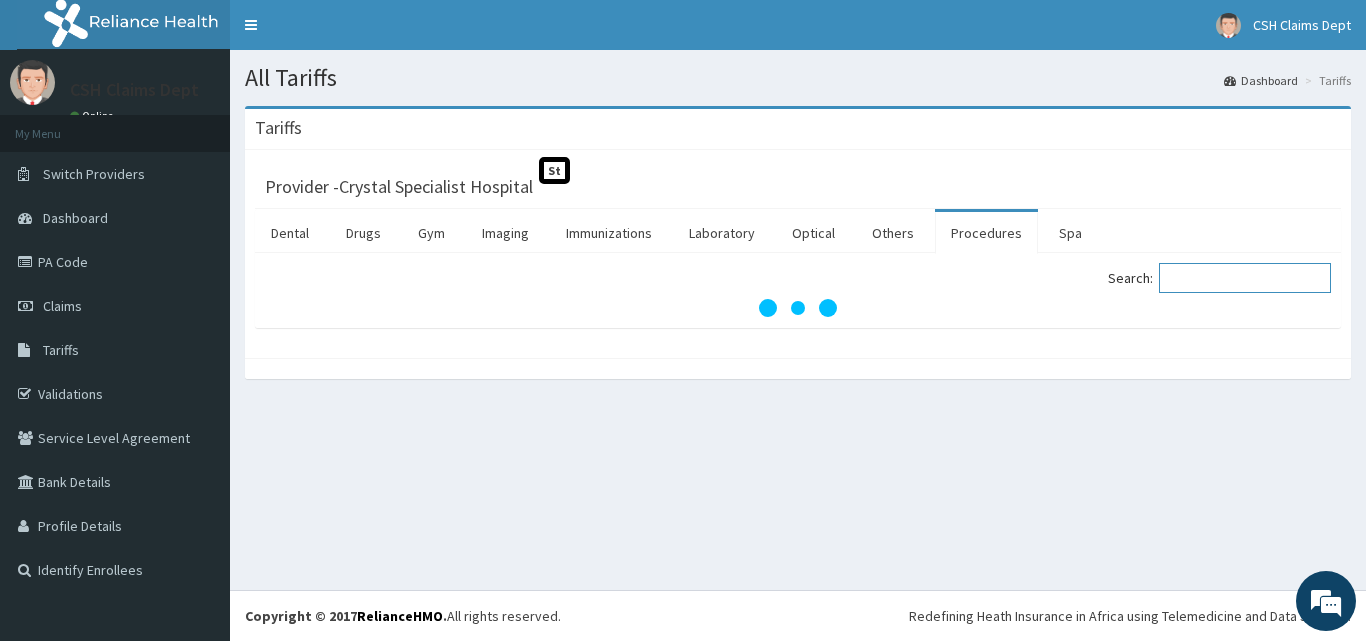 click on "Search:" at bounding box center (1245, 278) 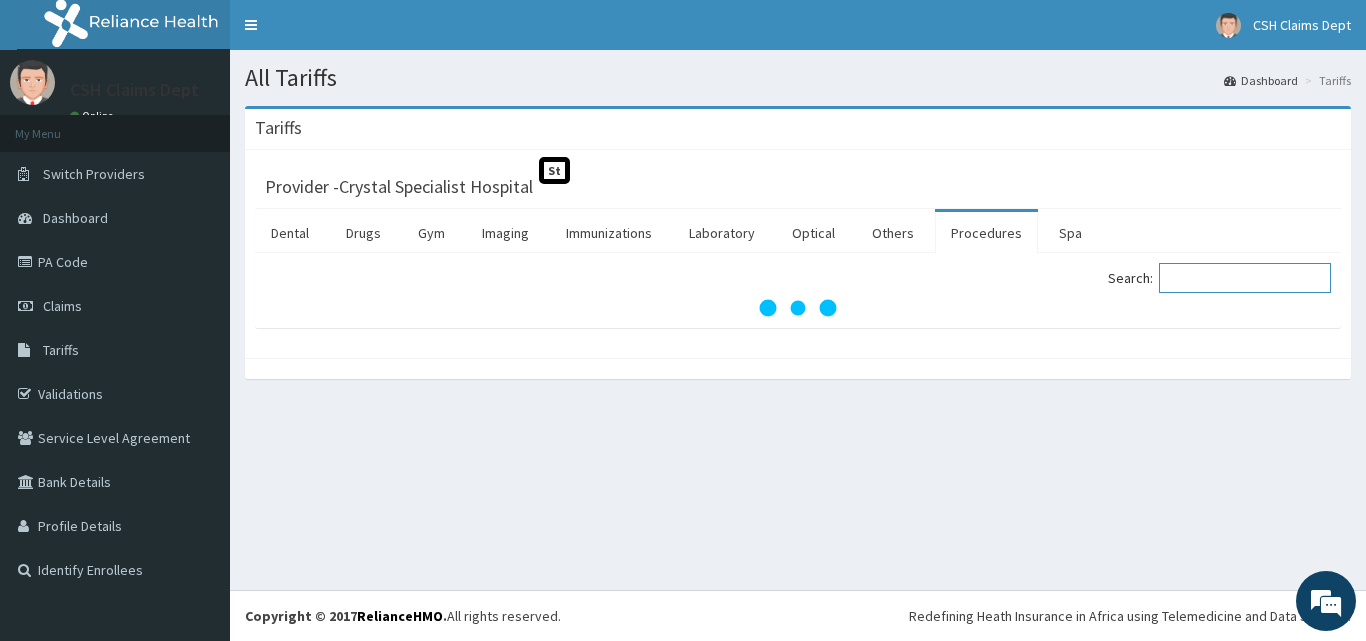 click on "Search:" at bounding box center (1245, 278) 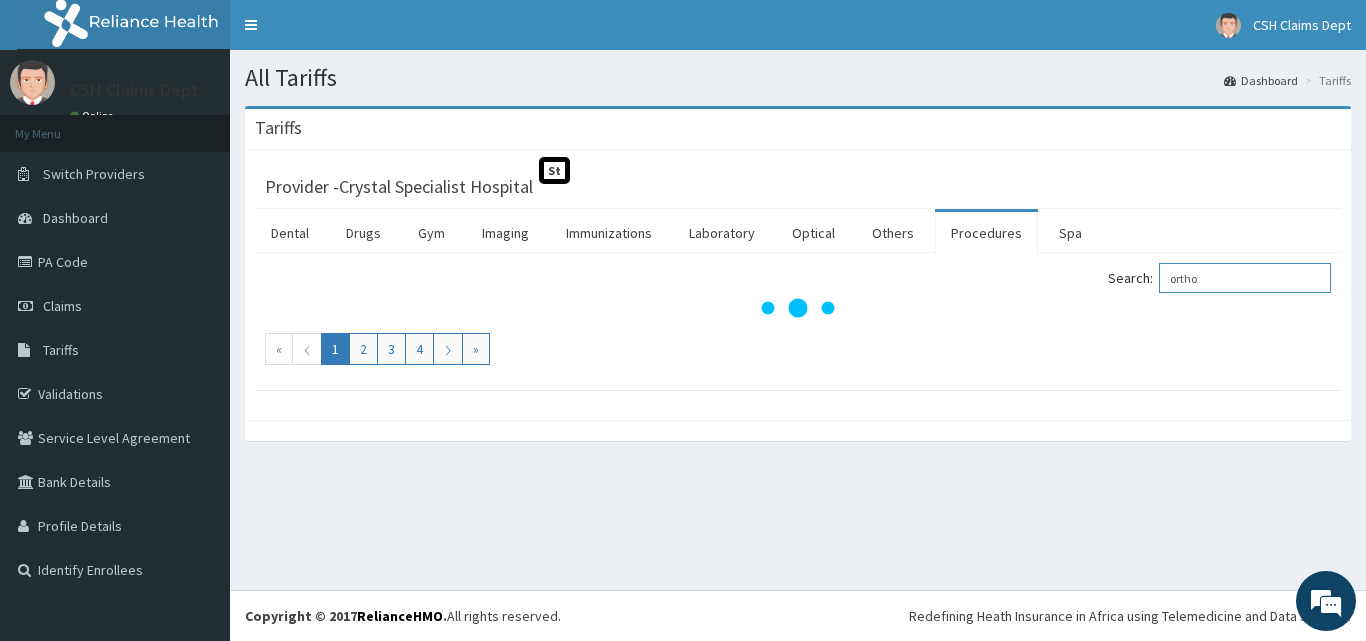 scroll, scrollTop: 0, scrollLeft: 0, axis: both 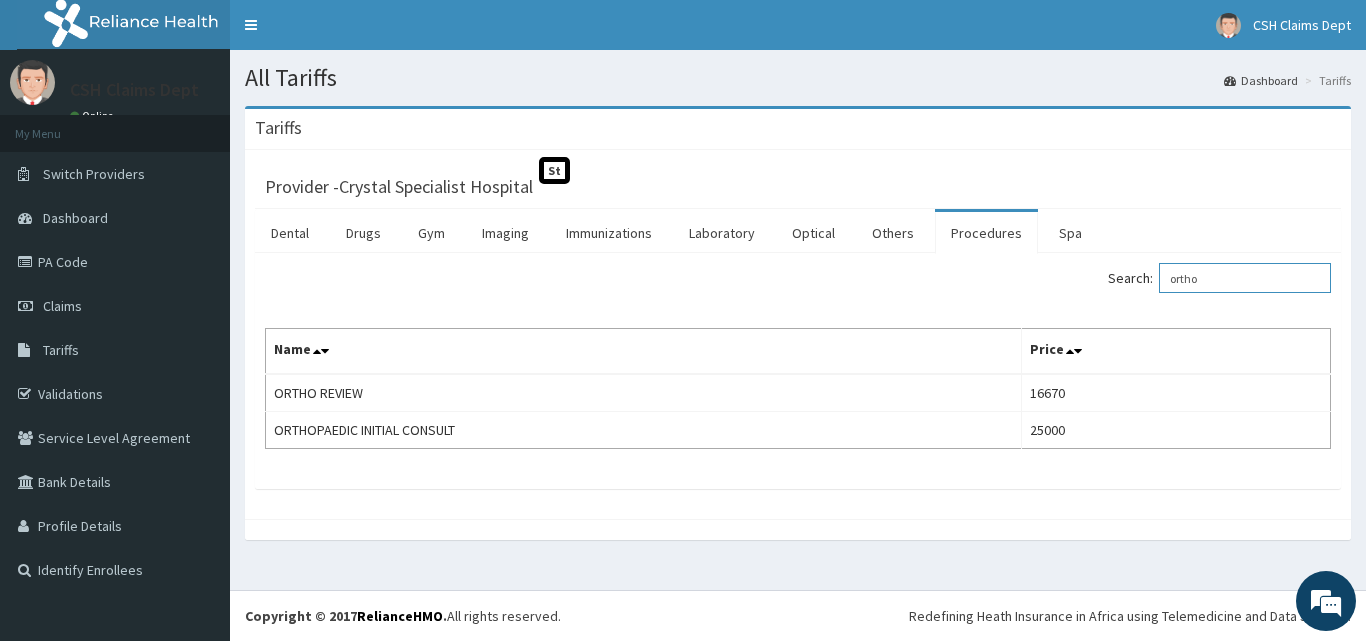 type on "ortho" 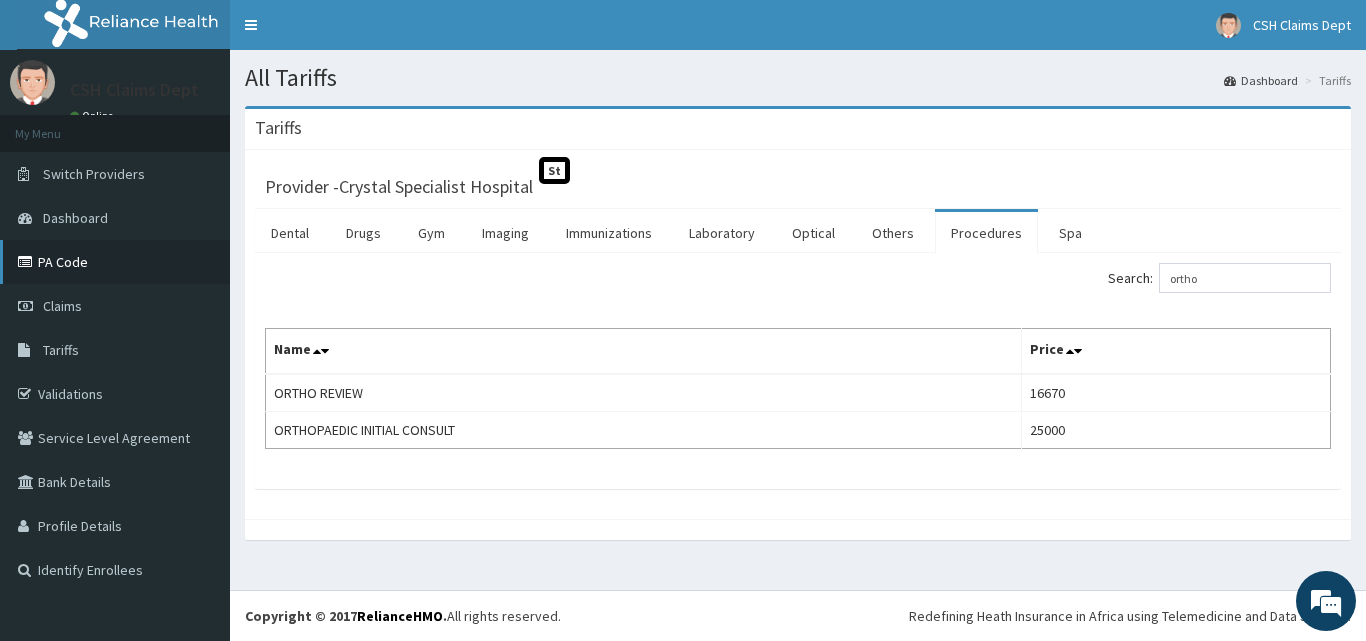 click on "PA Code" at bounding box center (115, 262) 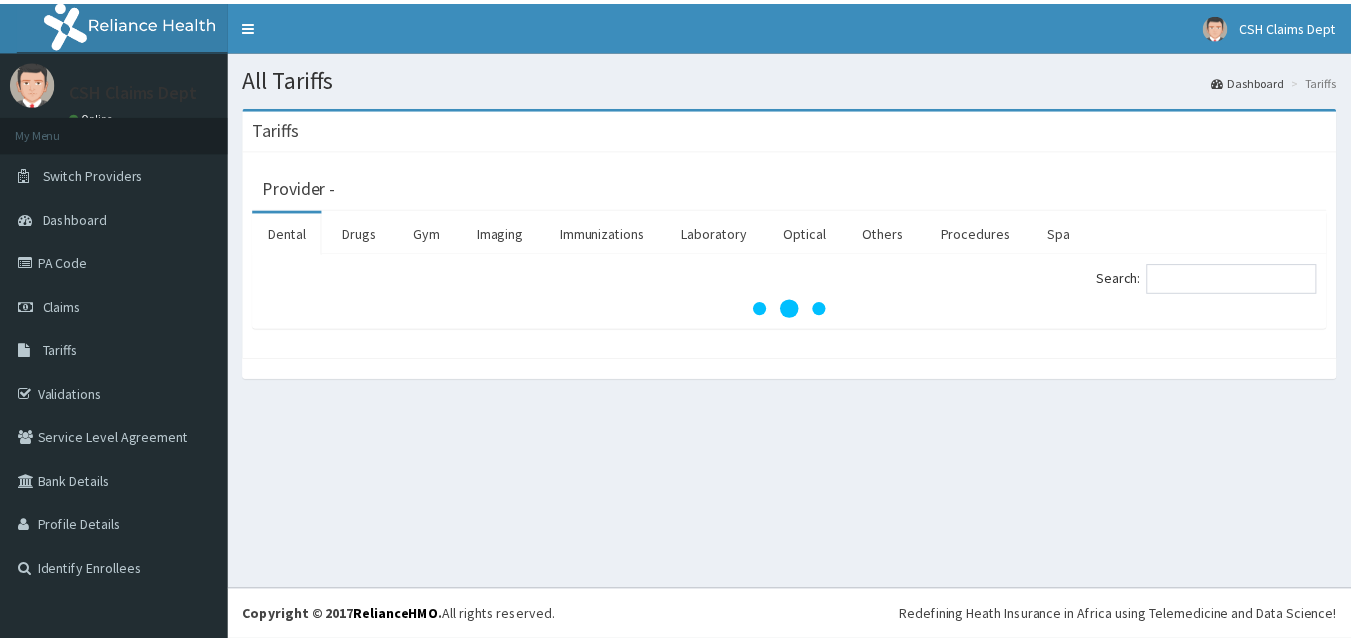 scroll, scrollTop: 0, scrollLeft: 0, axis: both 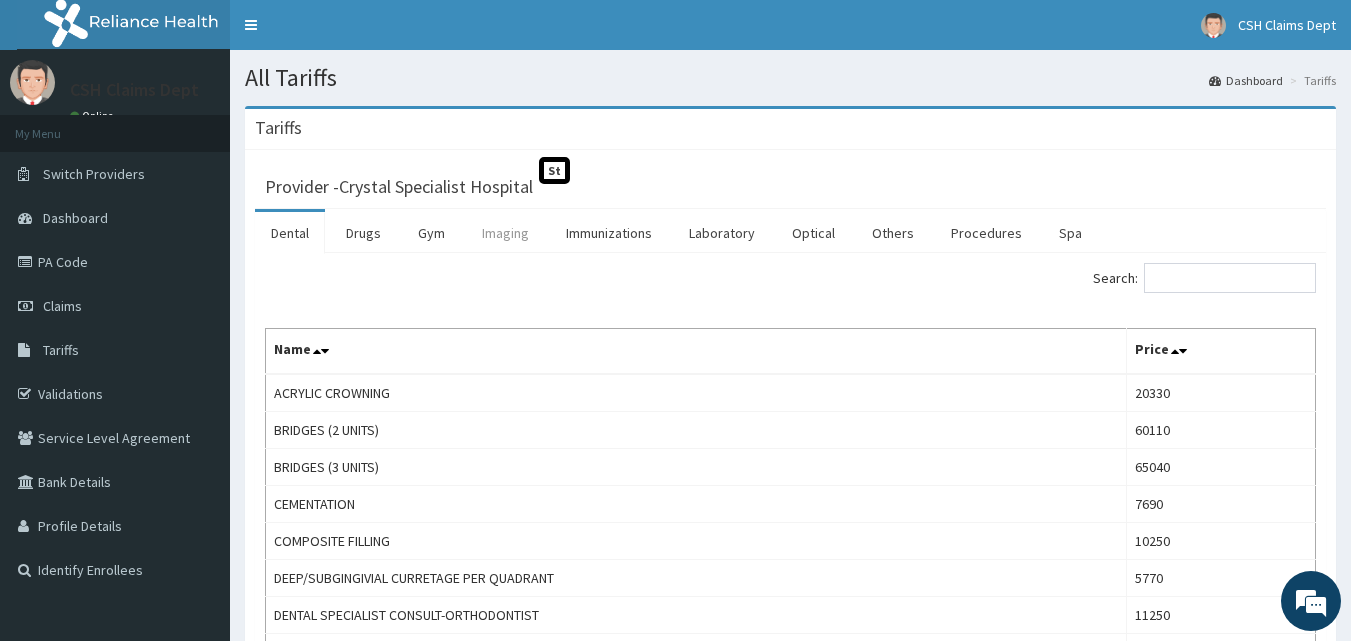click on "Imaging" at bounding box center [505, 233] 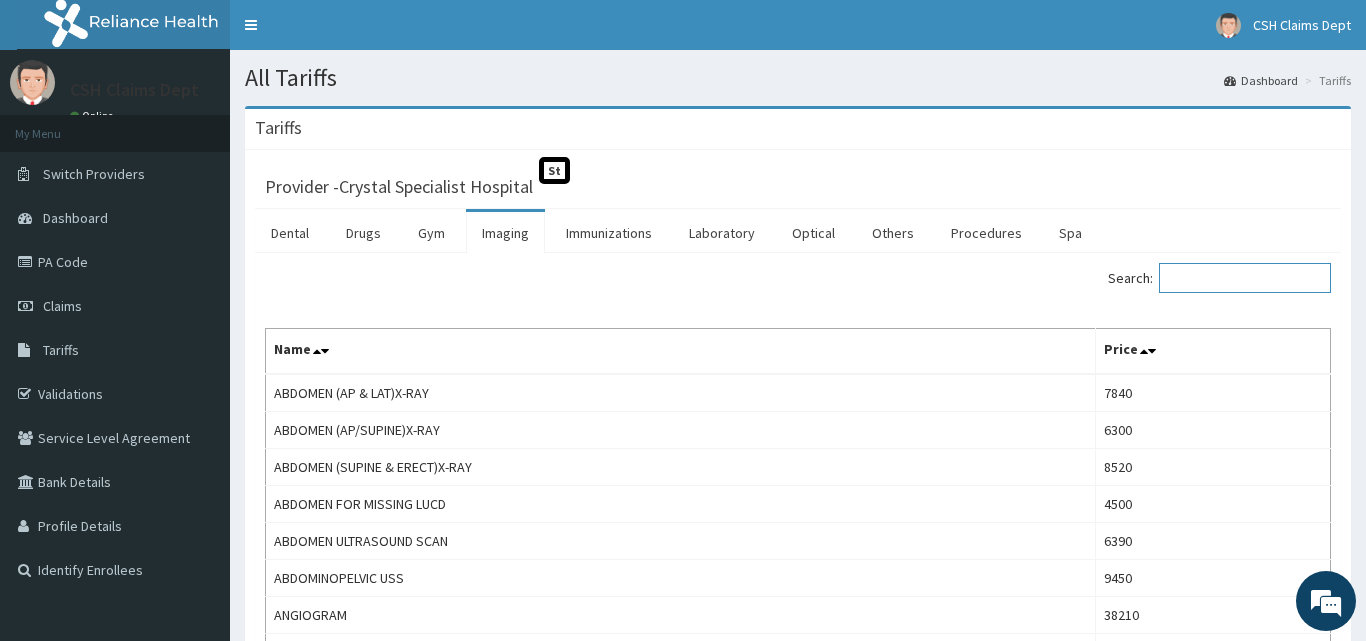 click on "Search:" at bounding box center (1245, 278) 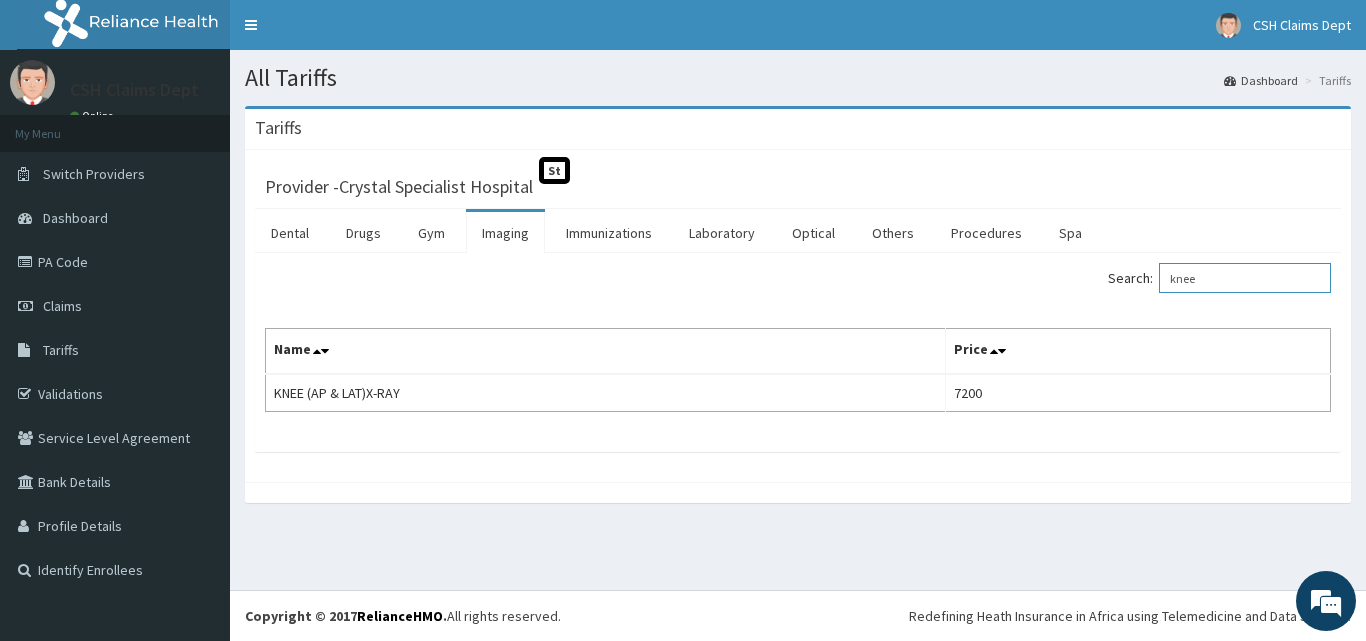 scroll, scrollTop: 0, scrollLeft: 0, axis: both 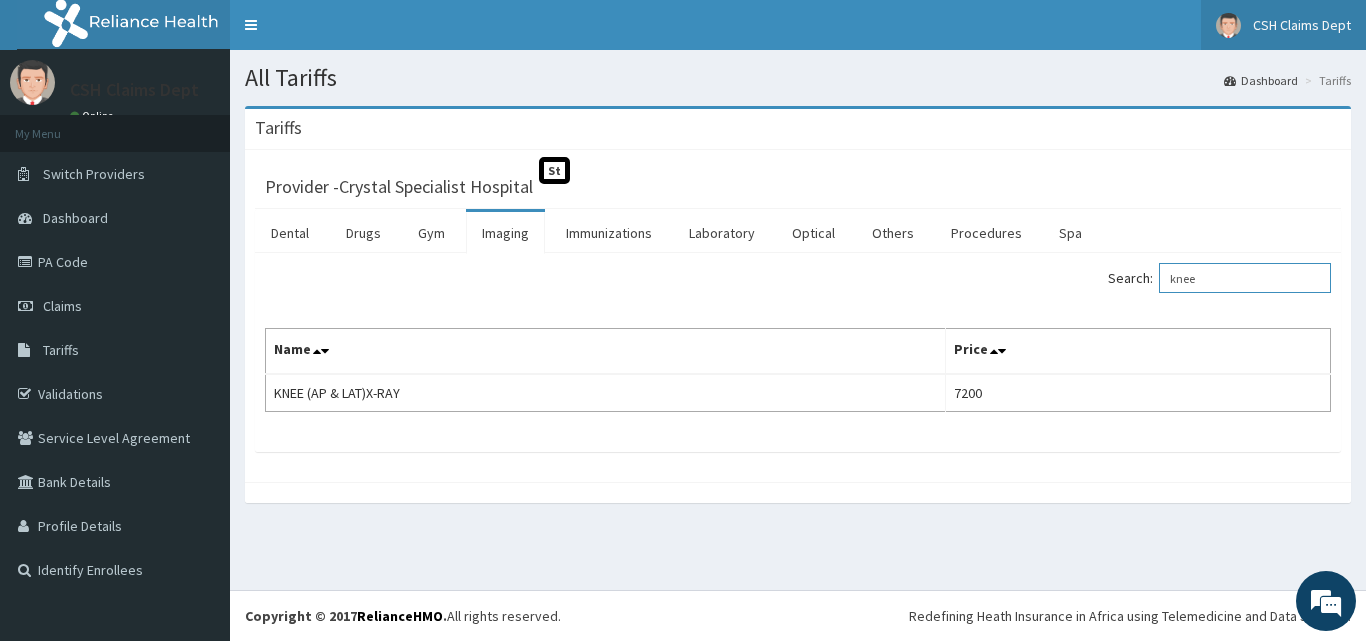 type on "knee" 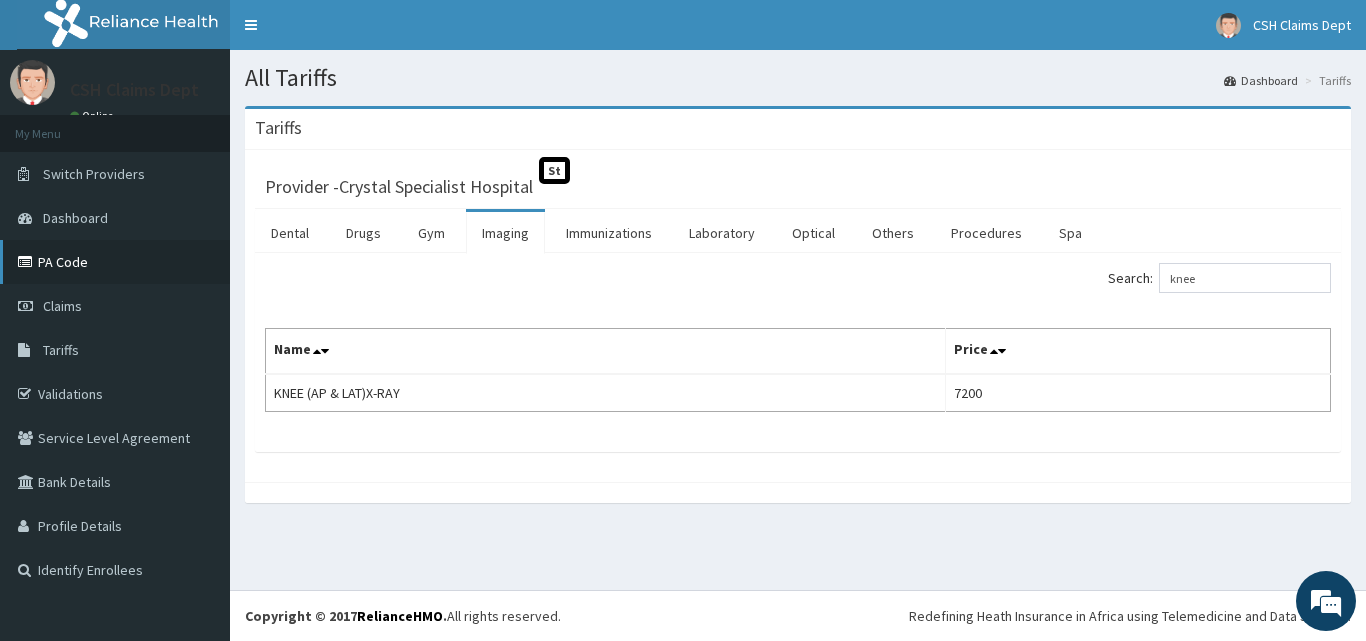click on "PA Code" at bounding box center [115, 262] 